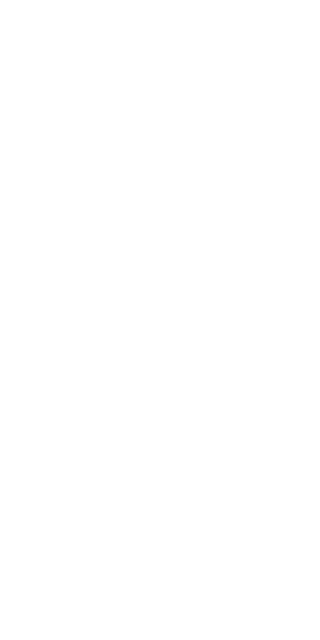 scroll, scrollTop: 0, scrollLeft: 0, axis: both 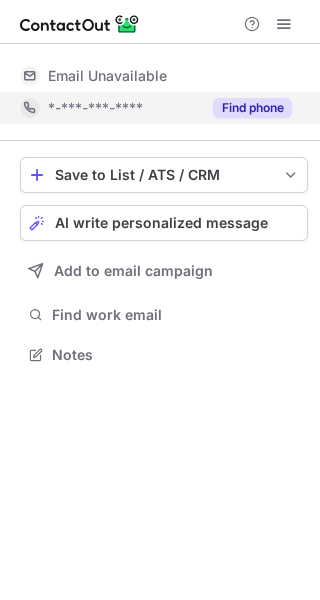 click on "Find phone" at bounding box center [252, 108] 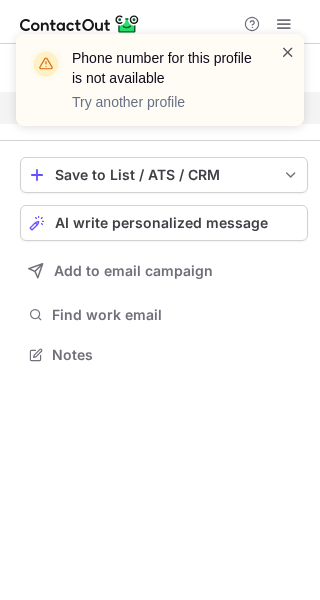 click at bounding box center (288, 52) 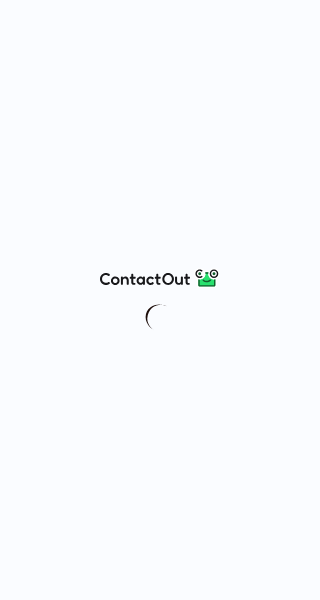 scroll, scrollTop: 0, scrollLeft: 0, axis: both 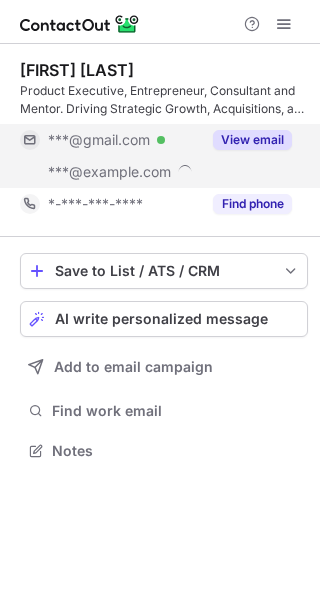 click on "View email" at bounding box center (252, 140) 